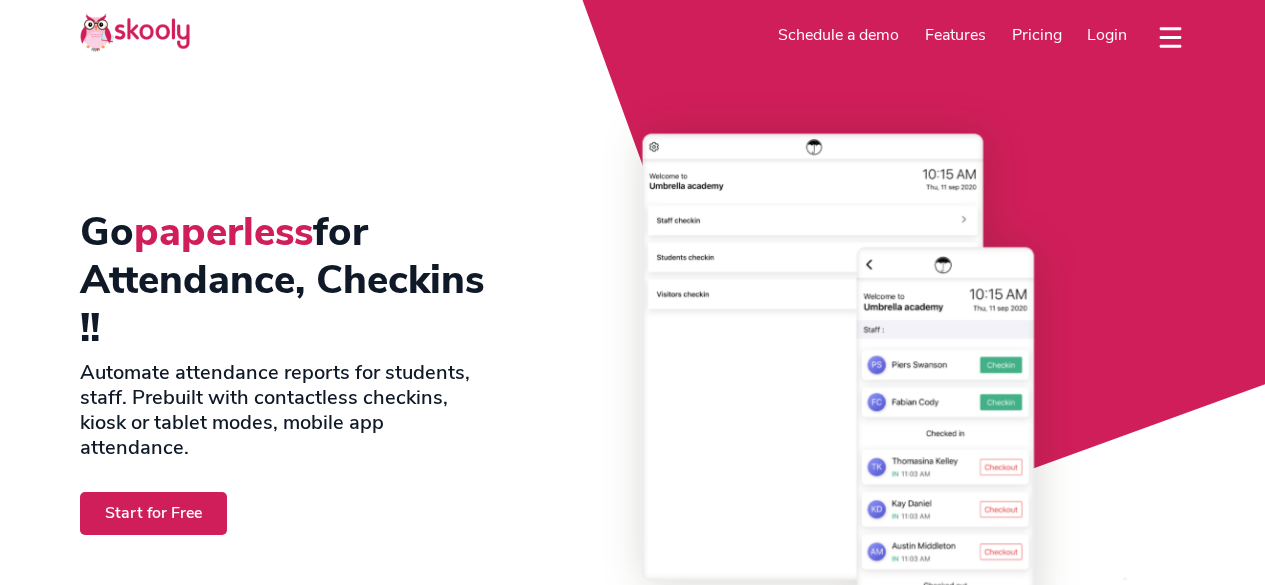 select on "en" 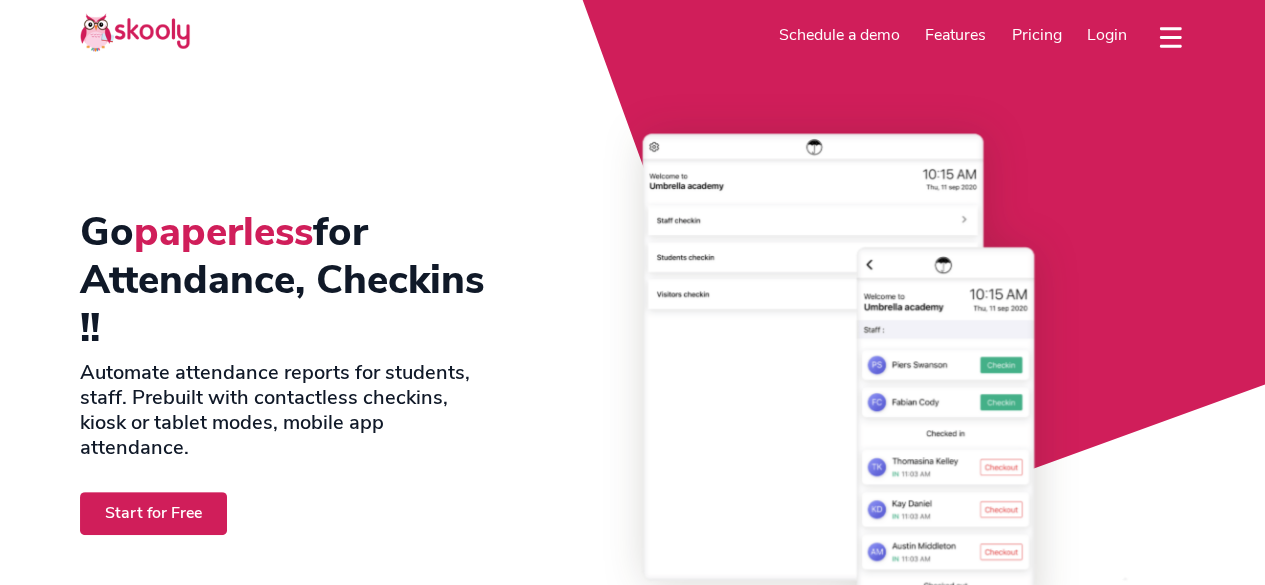 scroll, scrollTop: 0, scrollLeft: 0, axis: both 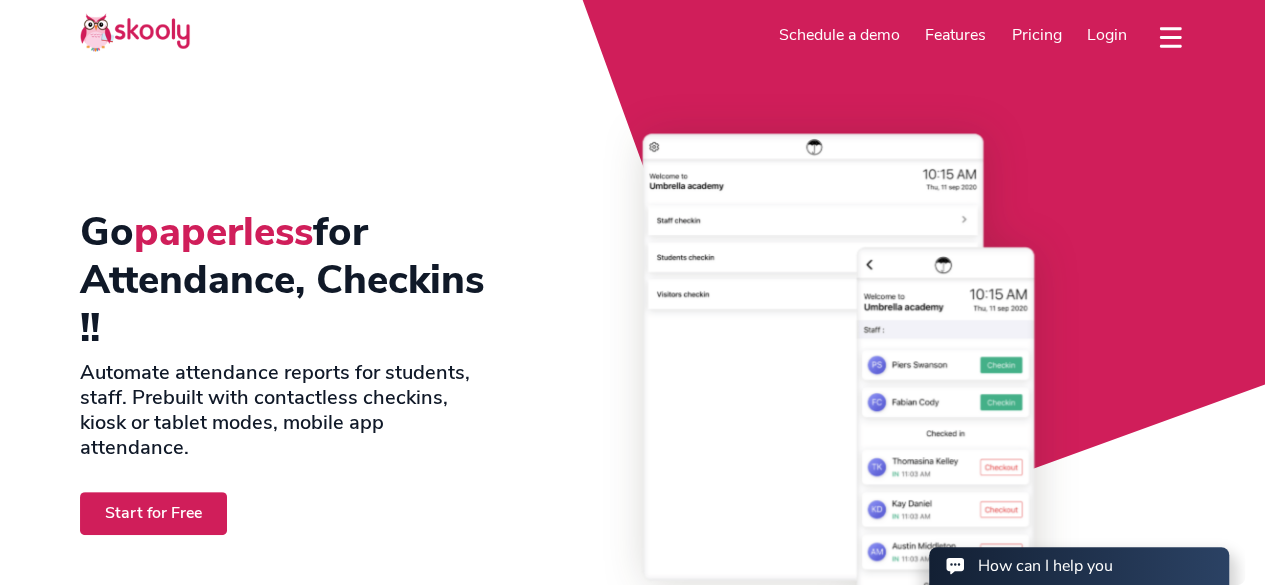 click on "Login" at bounding box center [1107, 35] 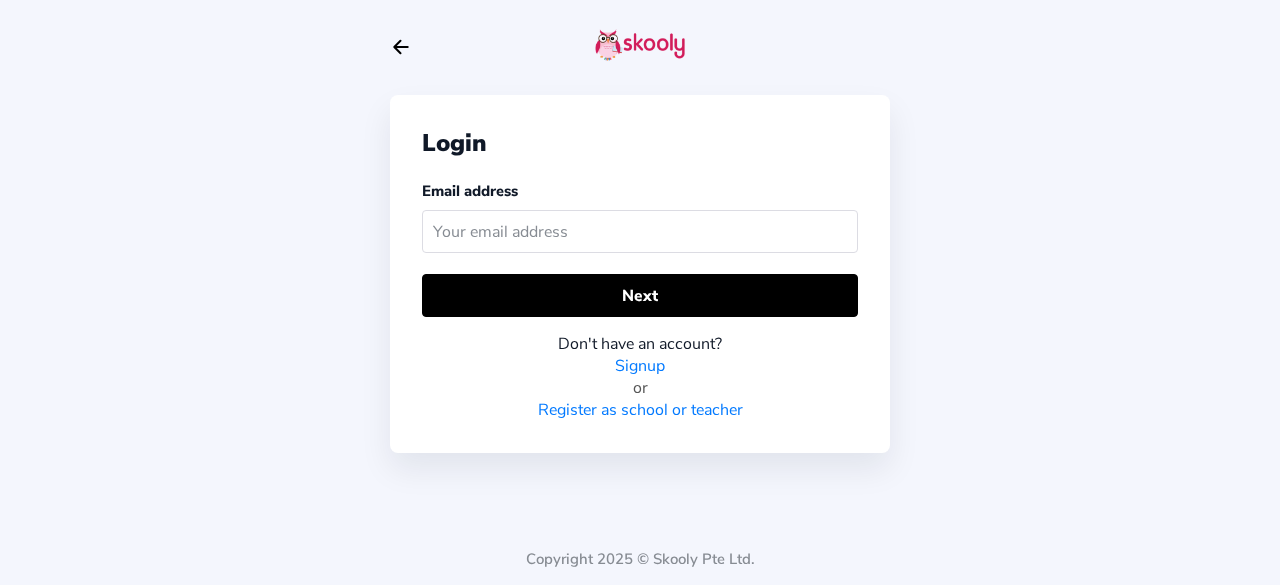 scroll, scrollTop: 0, scrollLeft: 0, axis: both 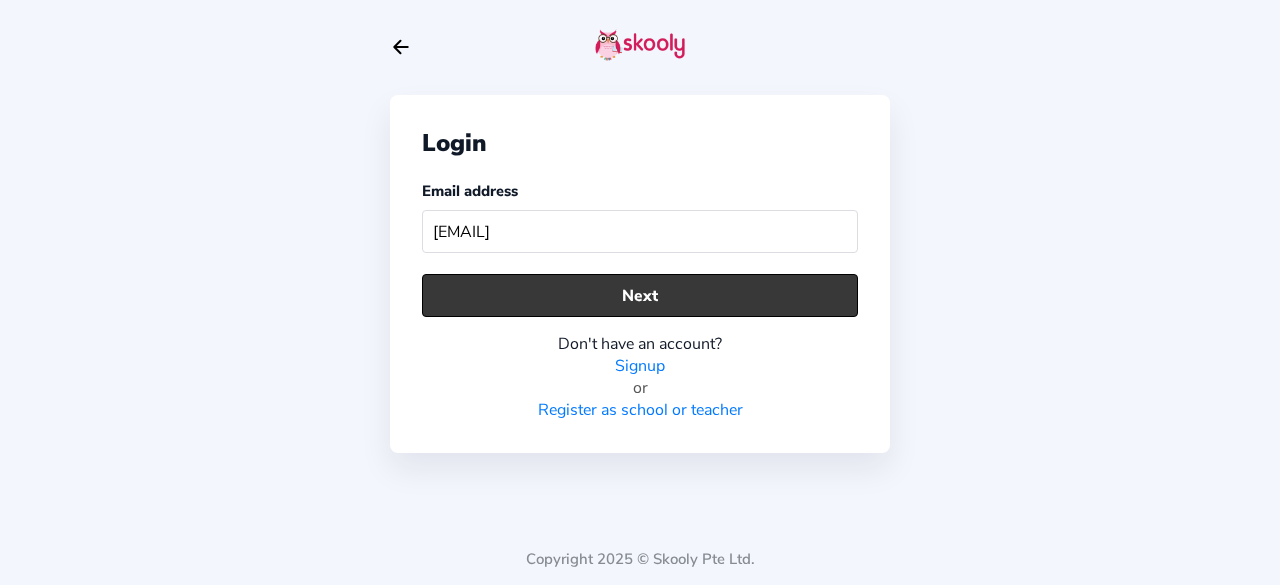 type on "[EMAIL]" 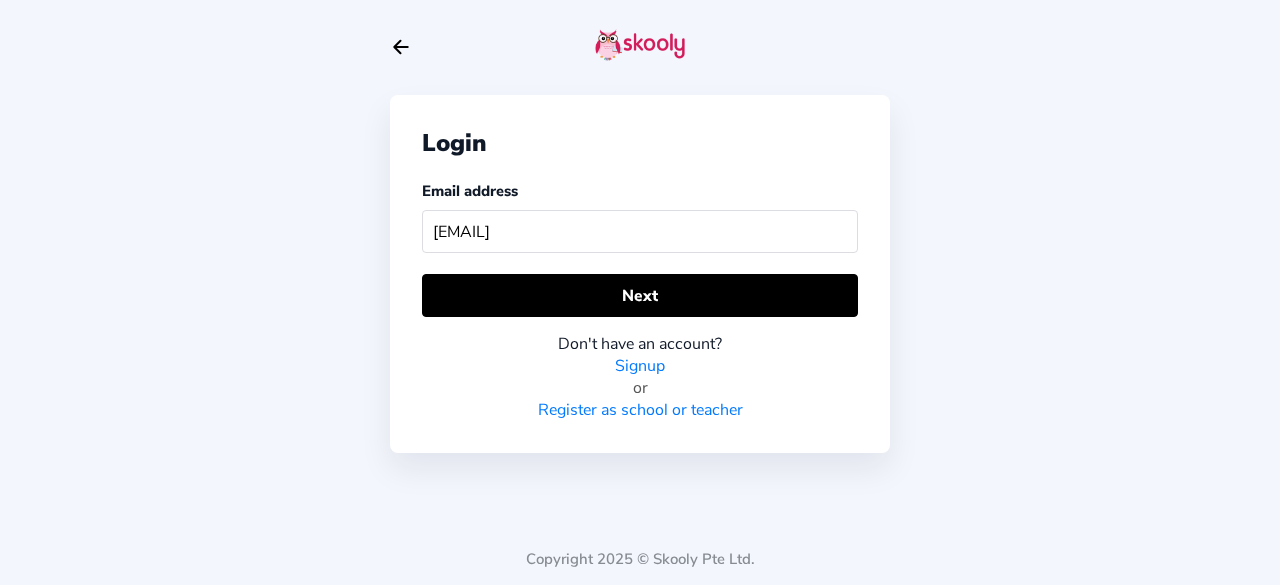 click on "Register as school or teacher" 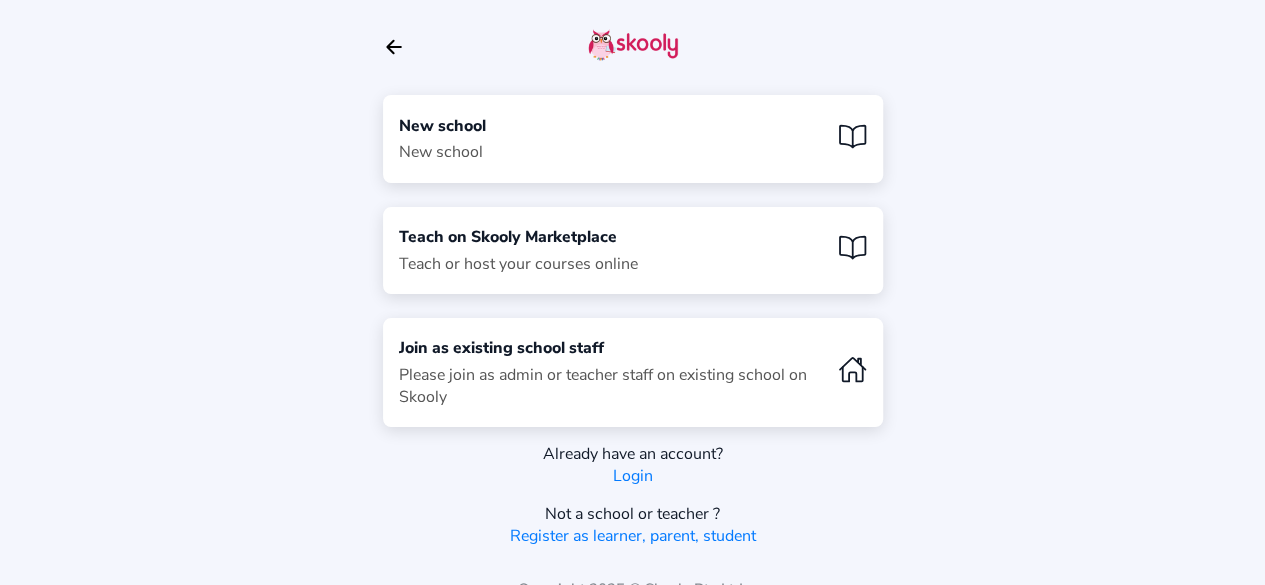 click on "New school  New school" 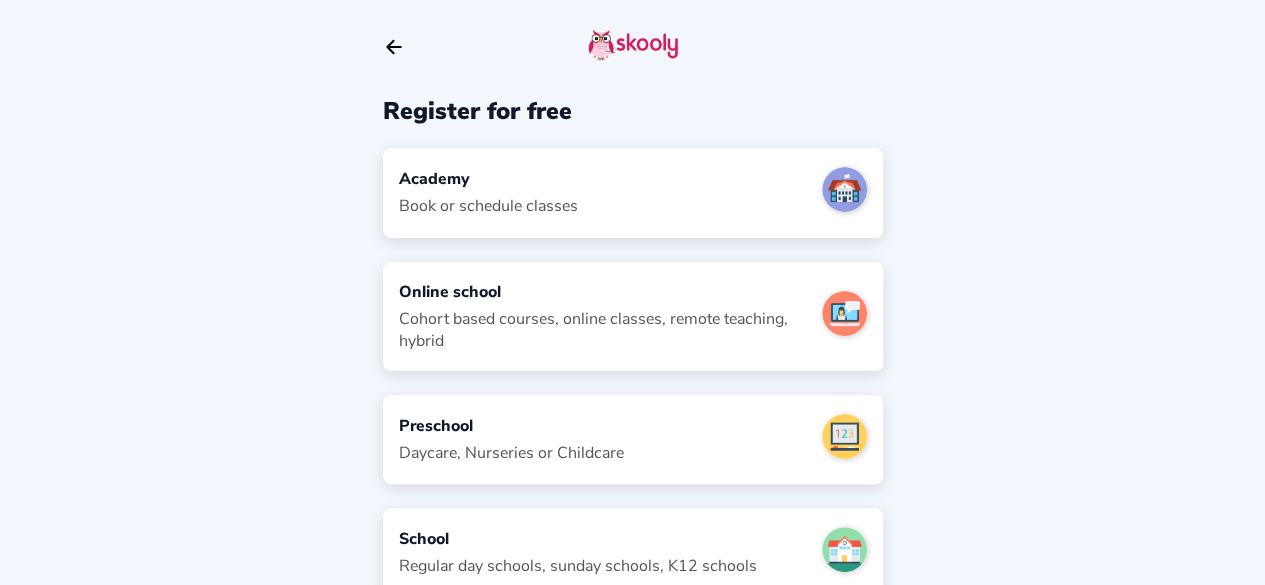 scroll, scrollTop: 0, scrollLeft: 0, axis: both 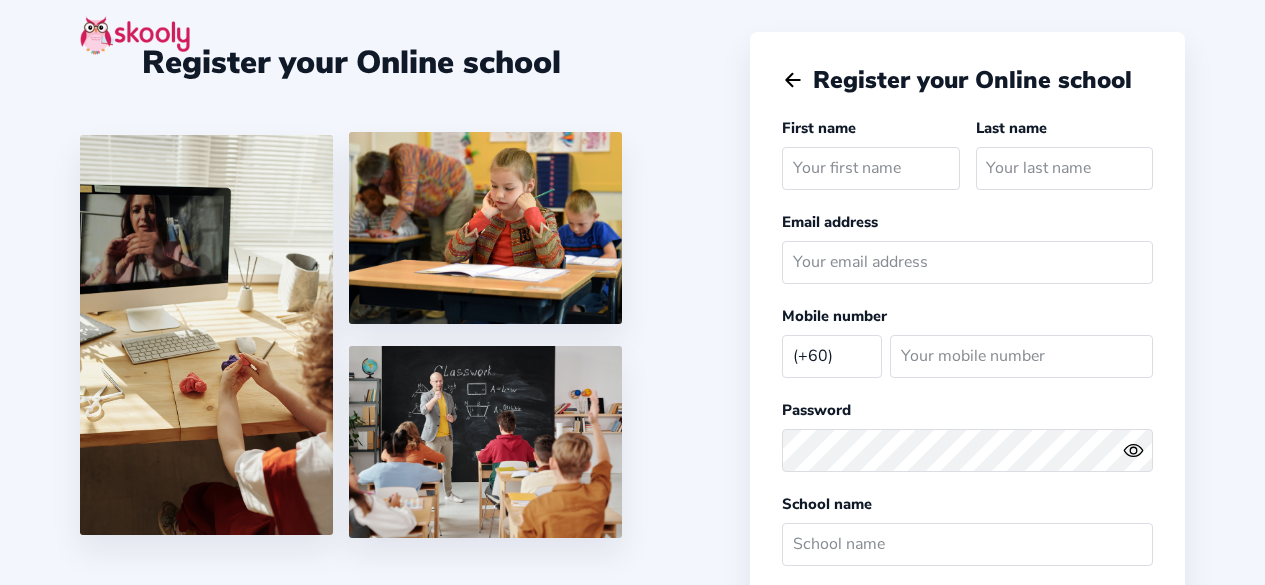 select on "MY" 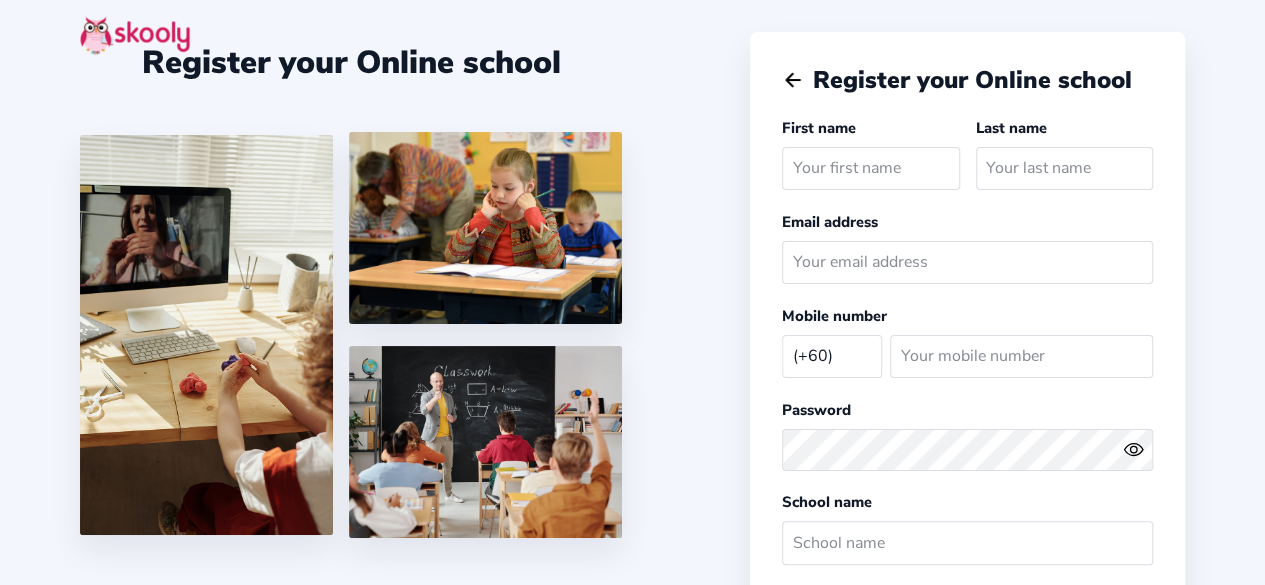 scroll, scrollTop: 0, scrollLeft: 0, axis: both 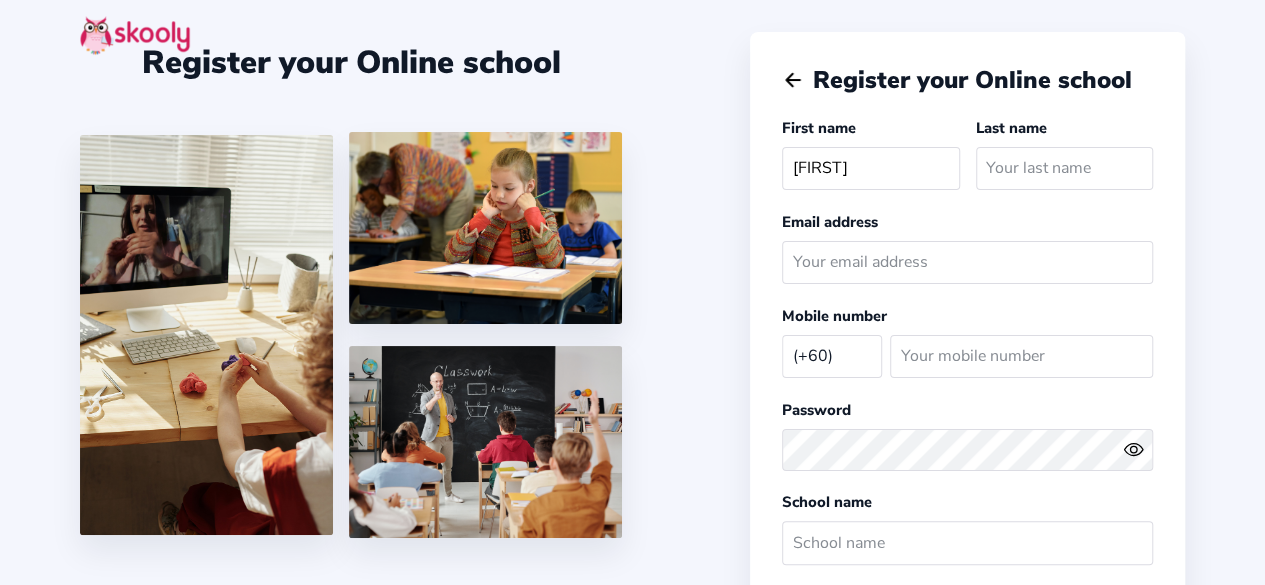 type on "[FIRST]" 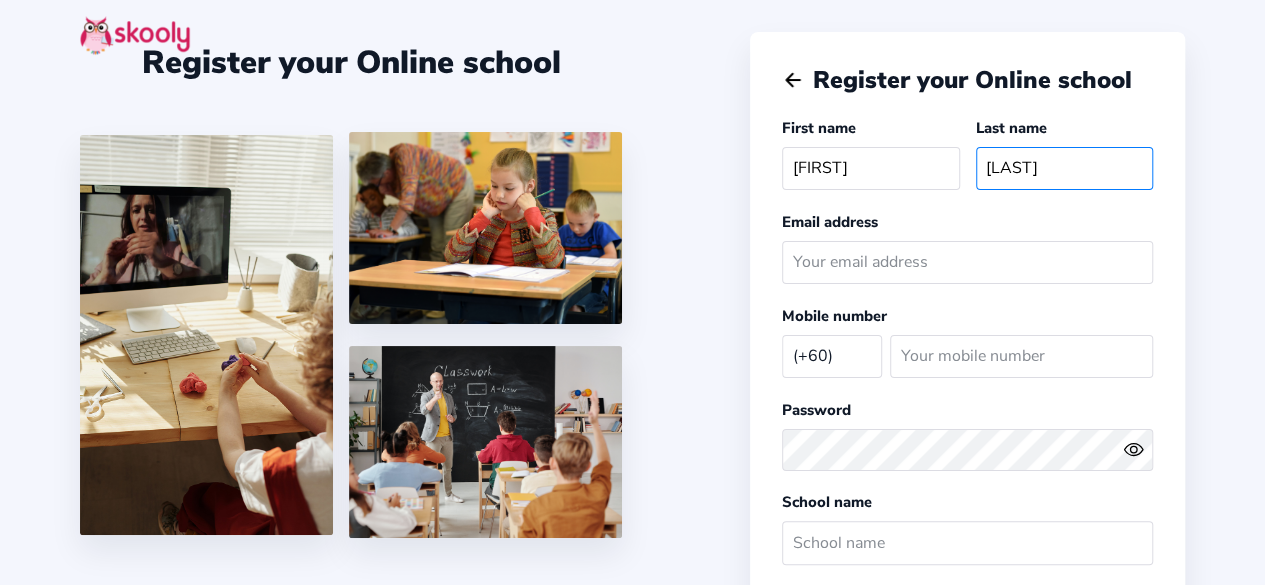 type on "[LAST]" 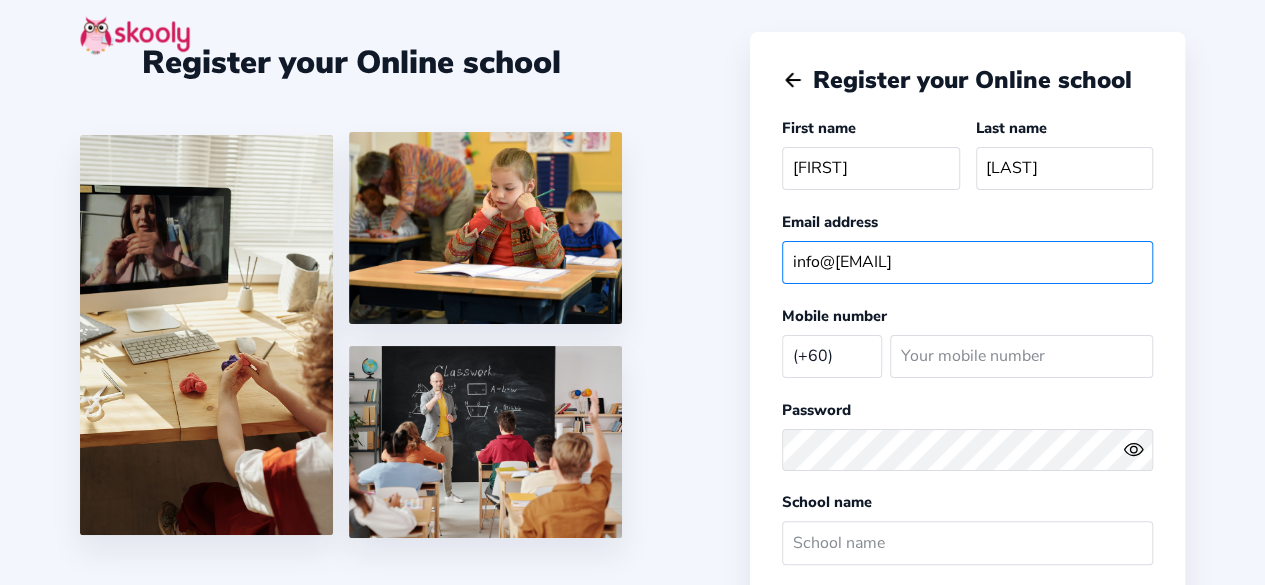 type on "info@[EMAIL]" 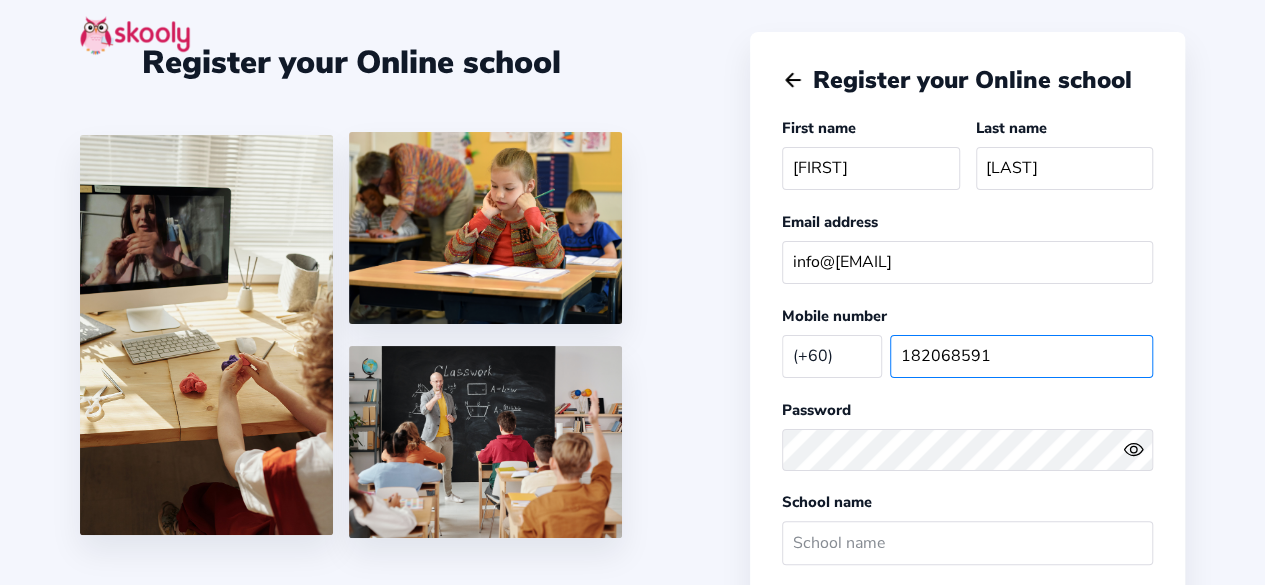 type on "182068591" 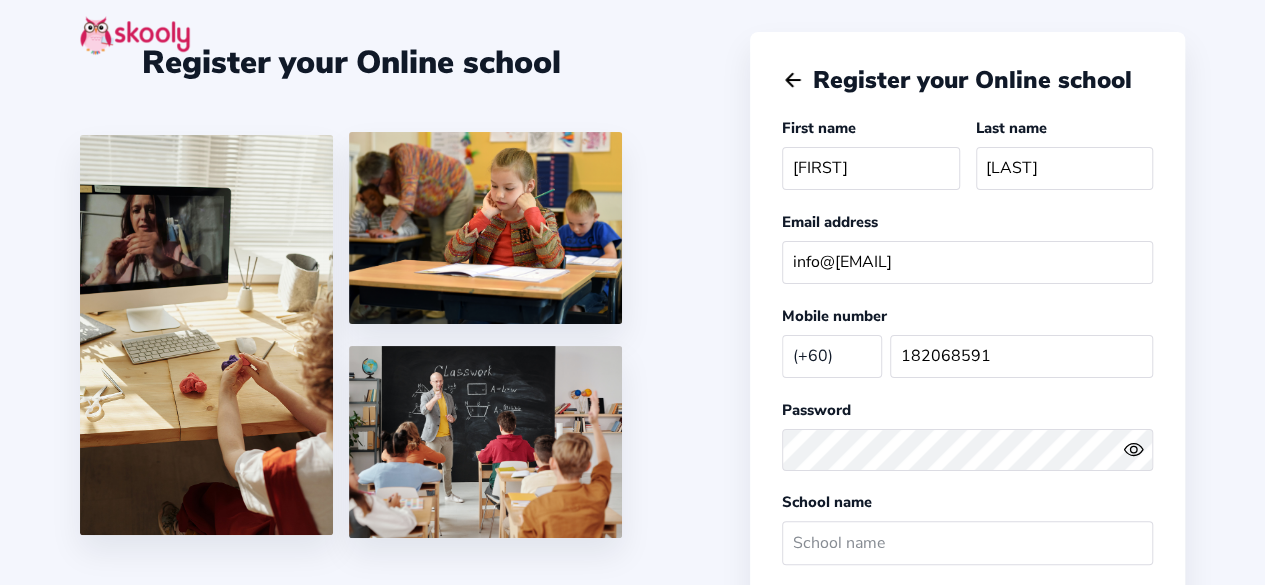 type 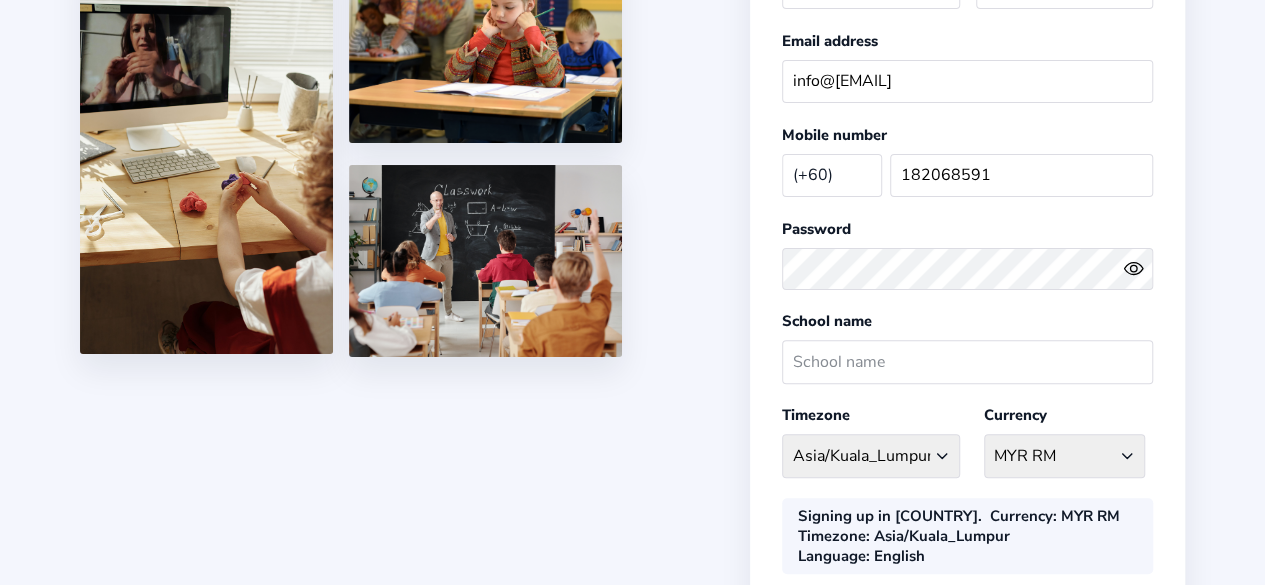 scroll, scrollTop: 200, scrollLeft: 0, axis: vertical 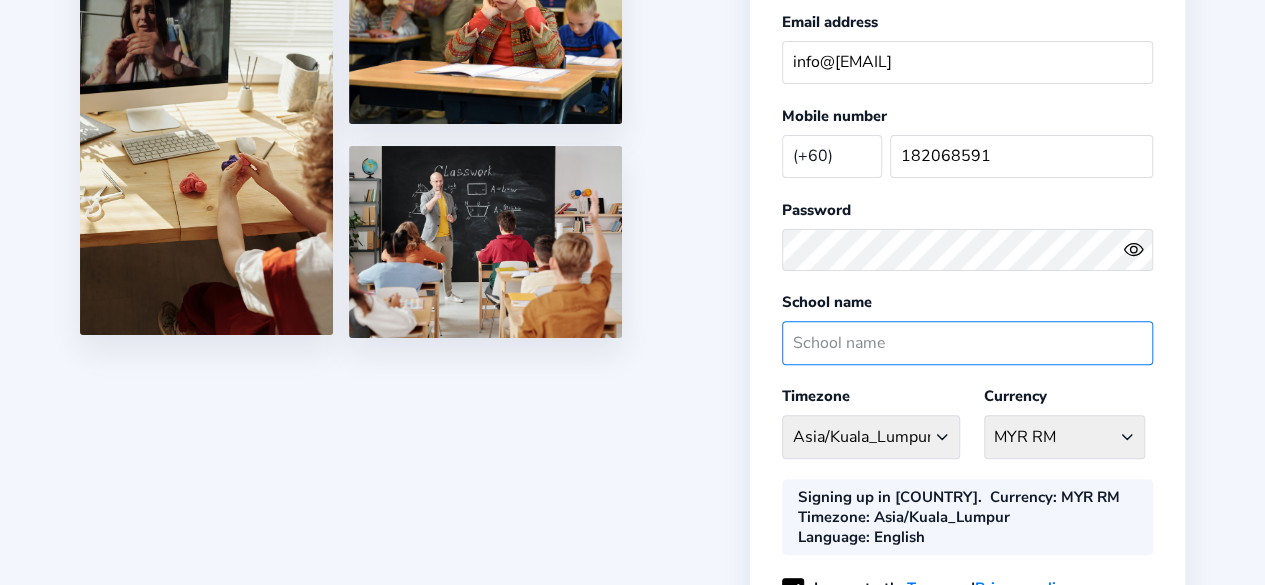 click 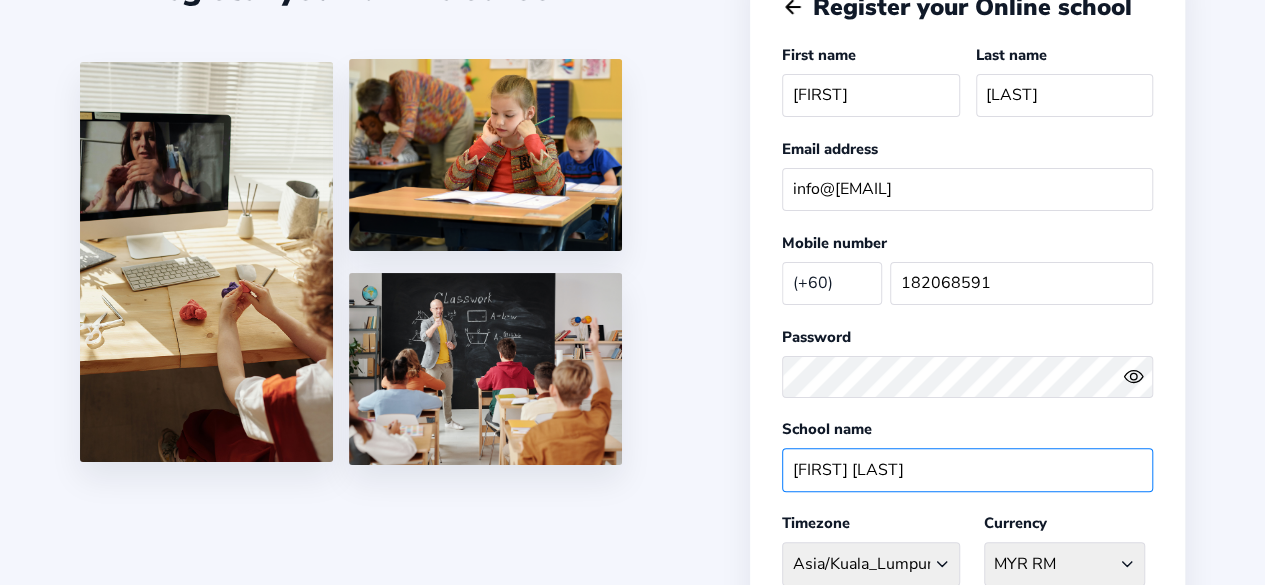 scroll, scrollTop: 0, scrollLeft: 0, axis: both 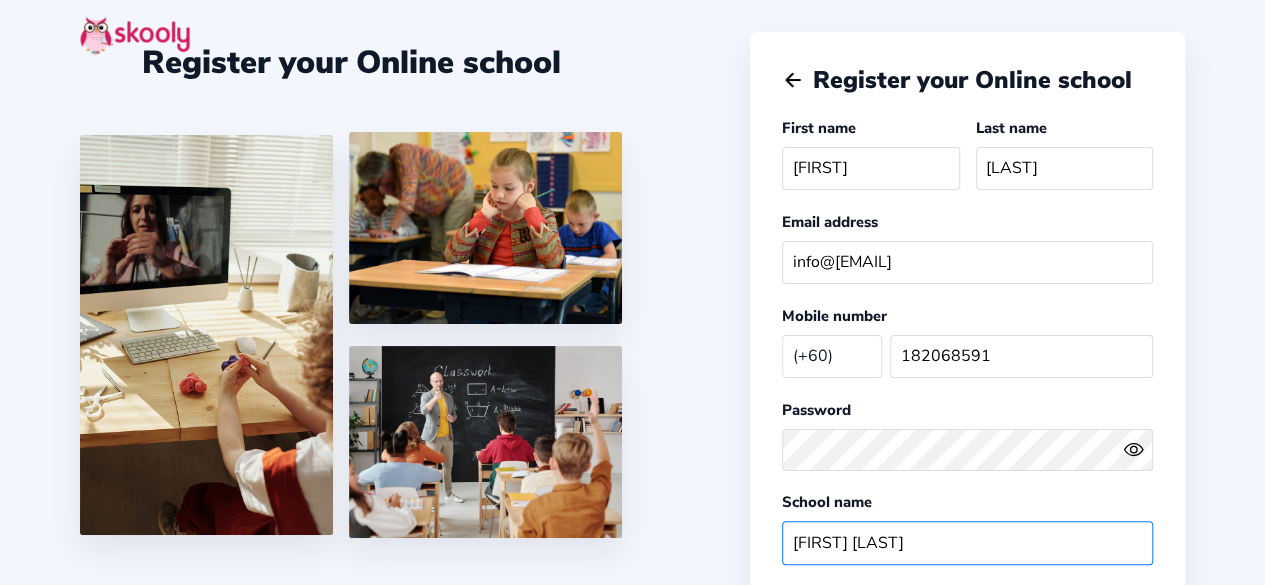 type on "[FIRST] [LAST]" 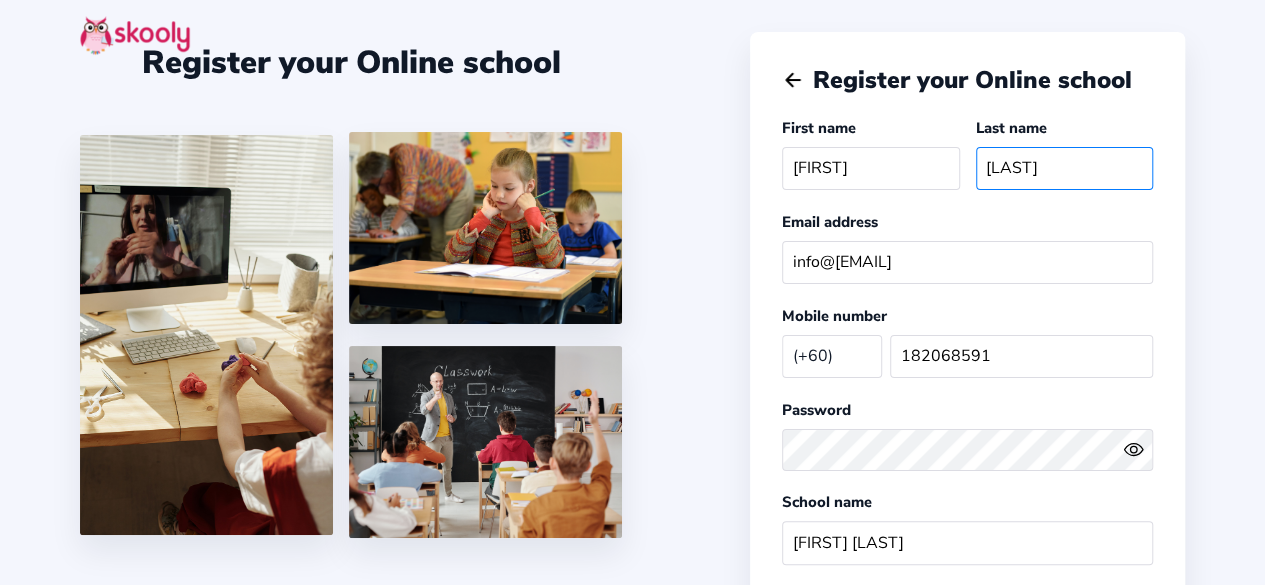 drag, startPoint x: 1093, startPoint y: 166, endPoint x: 894, endPoint y: 166, distance: 199 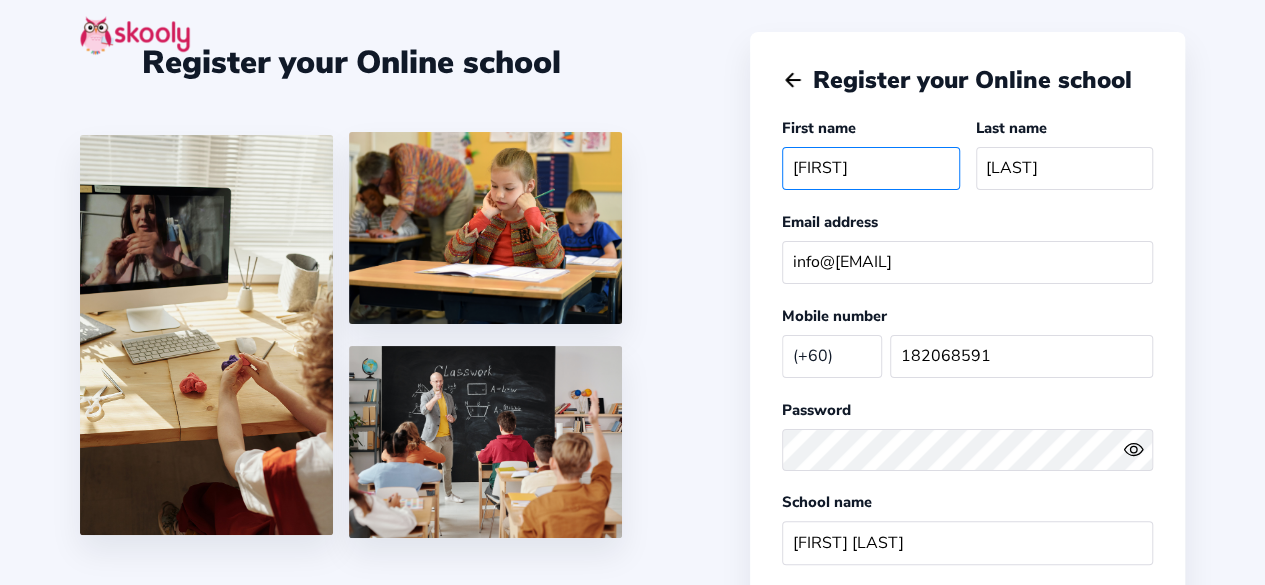 drag, startPoint x: 858, startPoint y: 169, endPoint x: 768, endPoint y: 170, distance: 90.005554 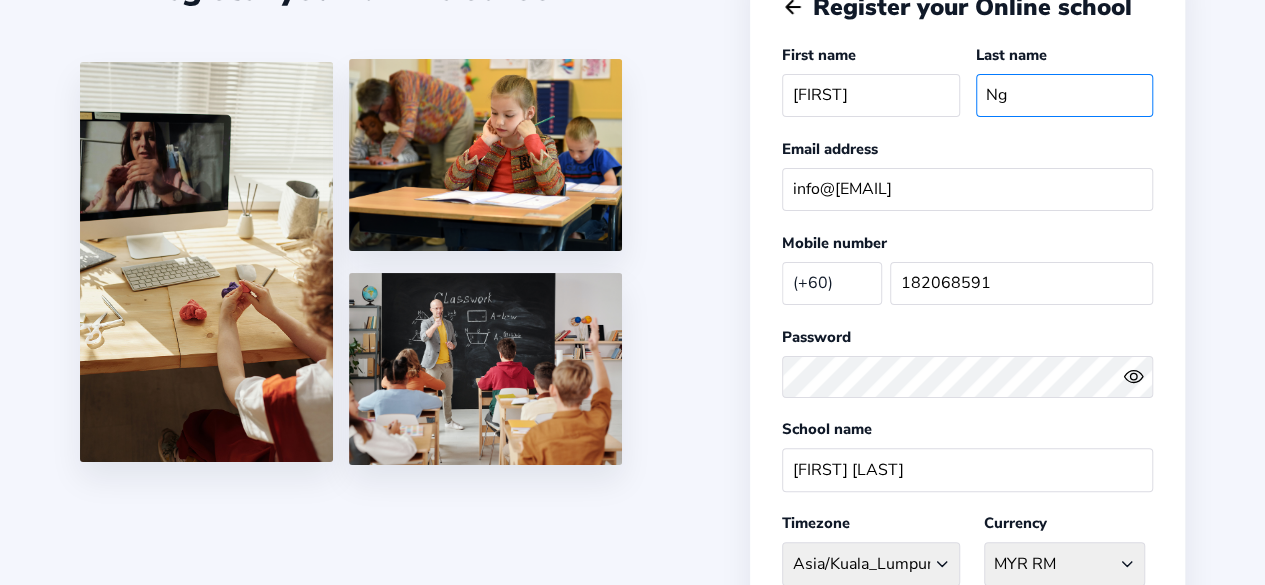 scroll, scrollTop: 100, scrollLeft: 0, axis: vertical 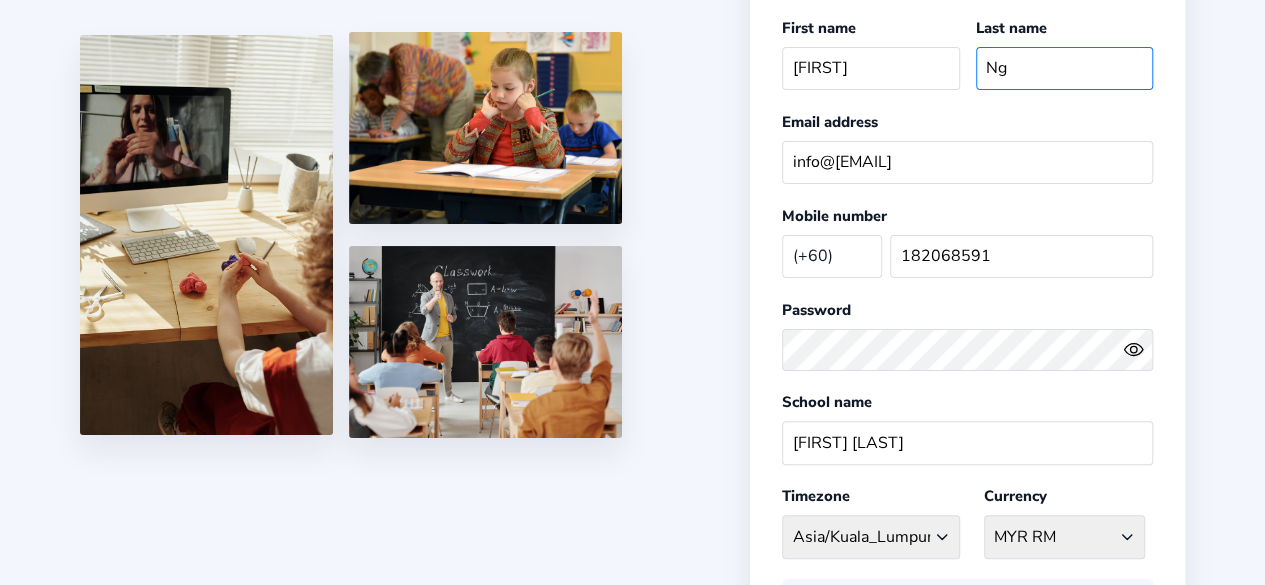 type on "Ng" 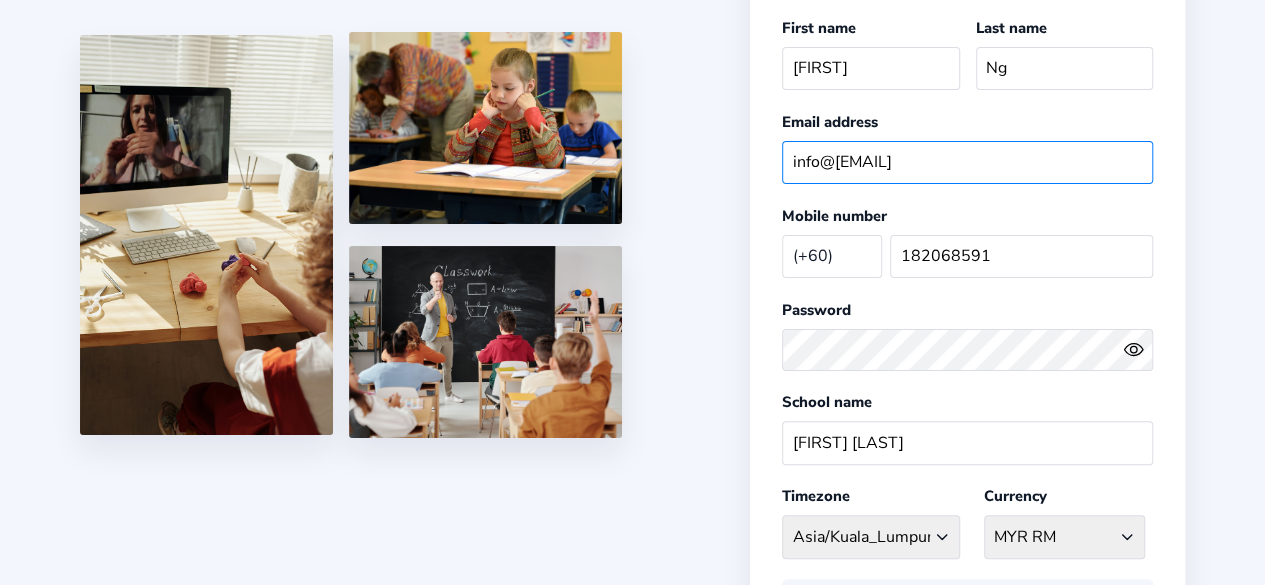 drag, startPoint x: 1014, startPoint y: 164, endPoint x: 697, endPoint y: 160, distance: 317.02524 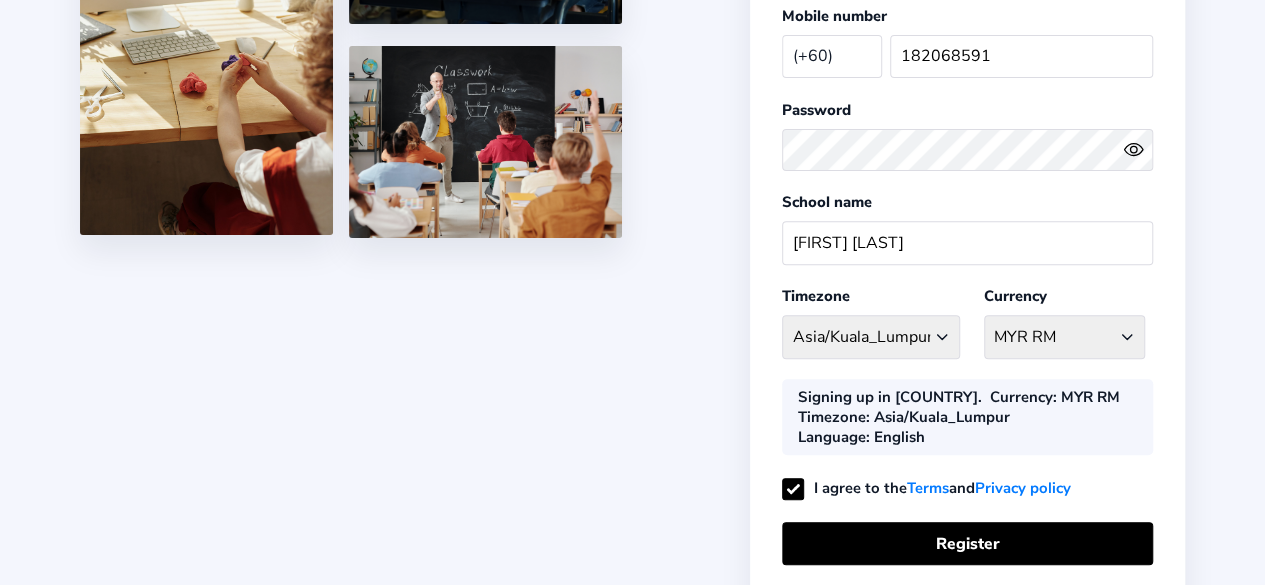 scroll, scrollTop: 400, scrollLeft: 0, axis: vertical 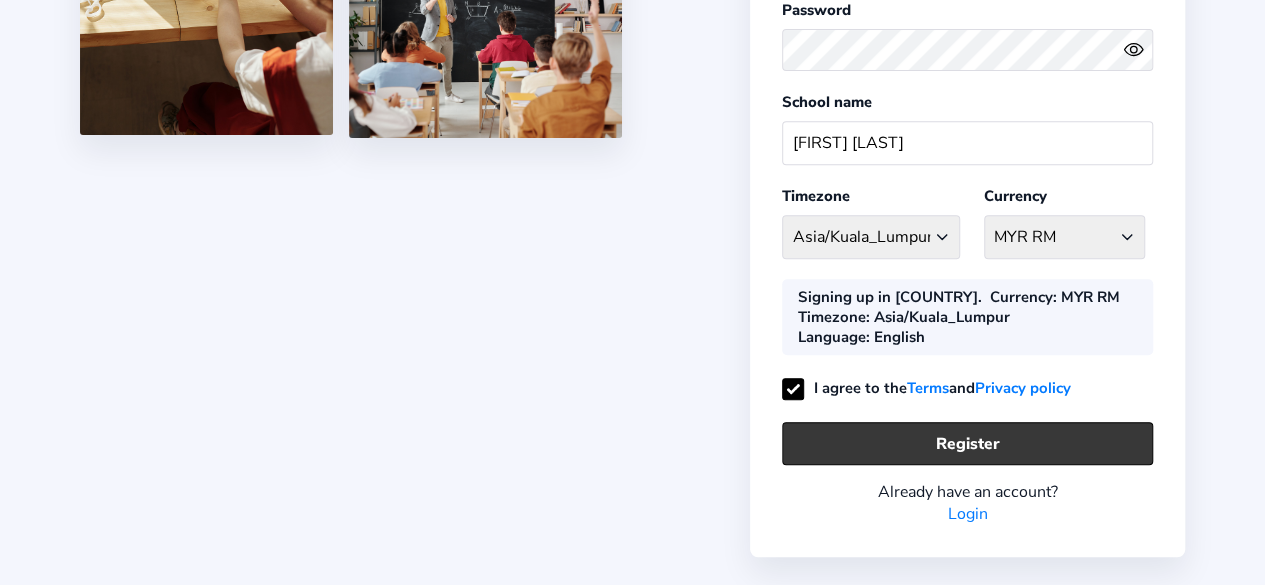 type on "ngsusan@[EMAIL]" 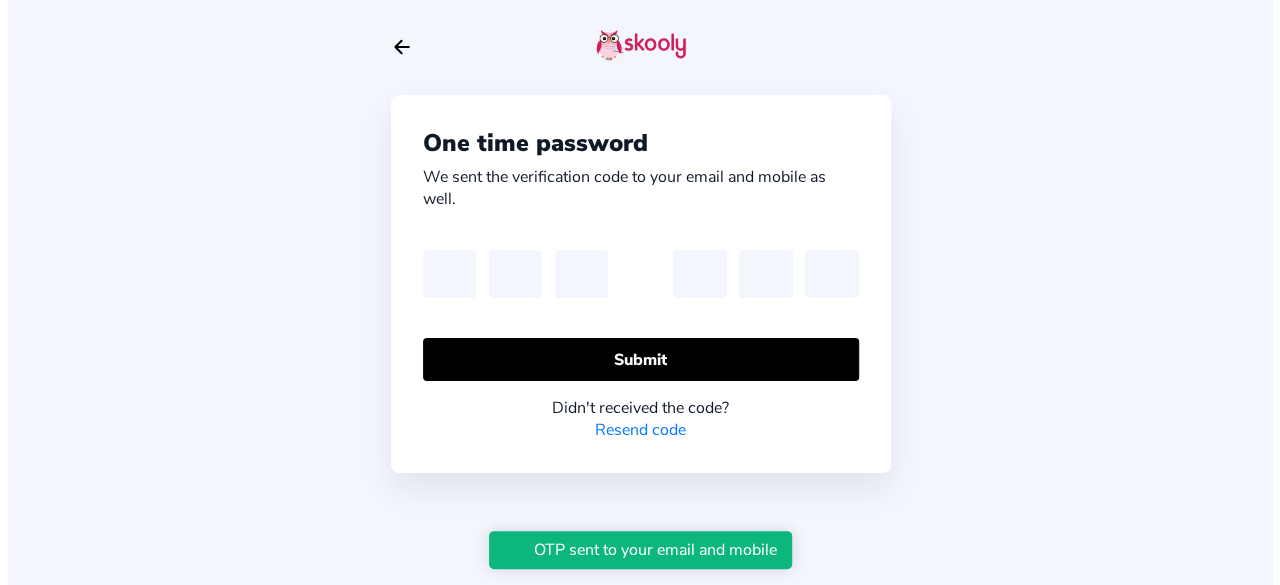 scroll, scrollTop: 0, scrollLeft: 0, axis: both 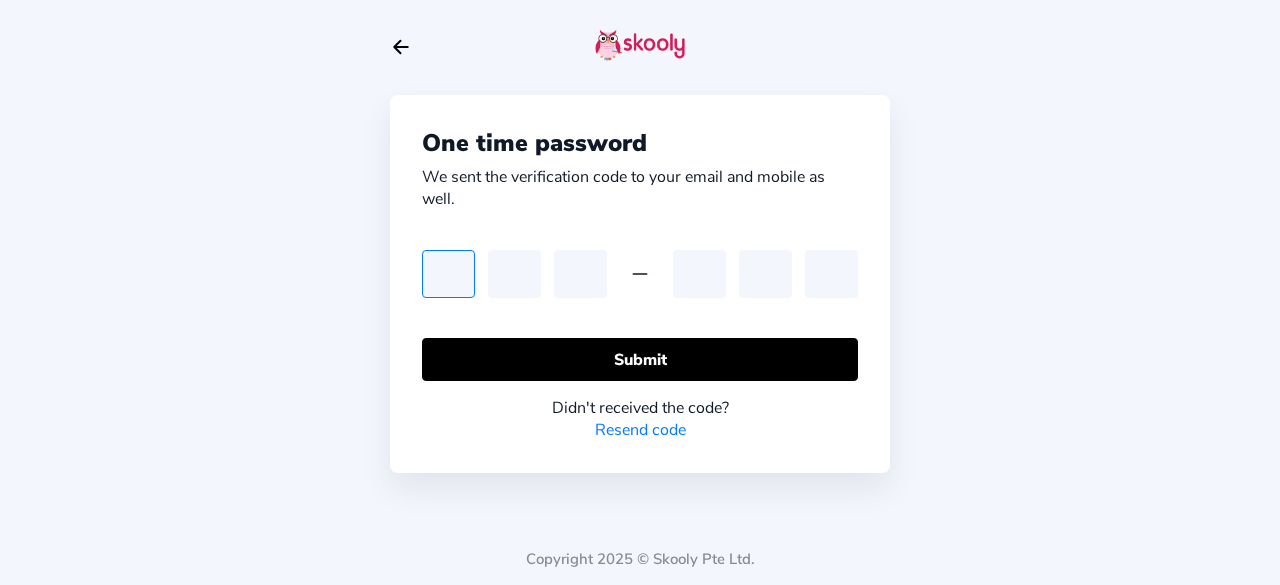 type on "8" 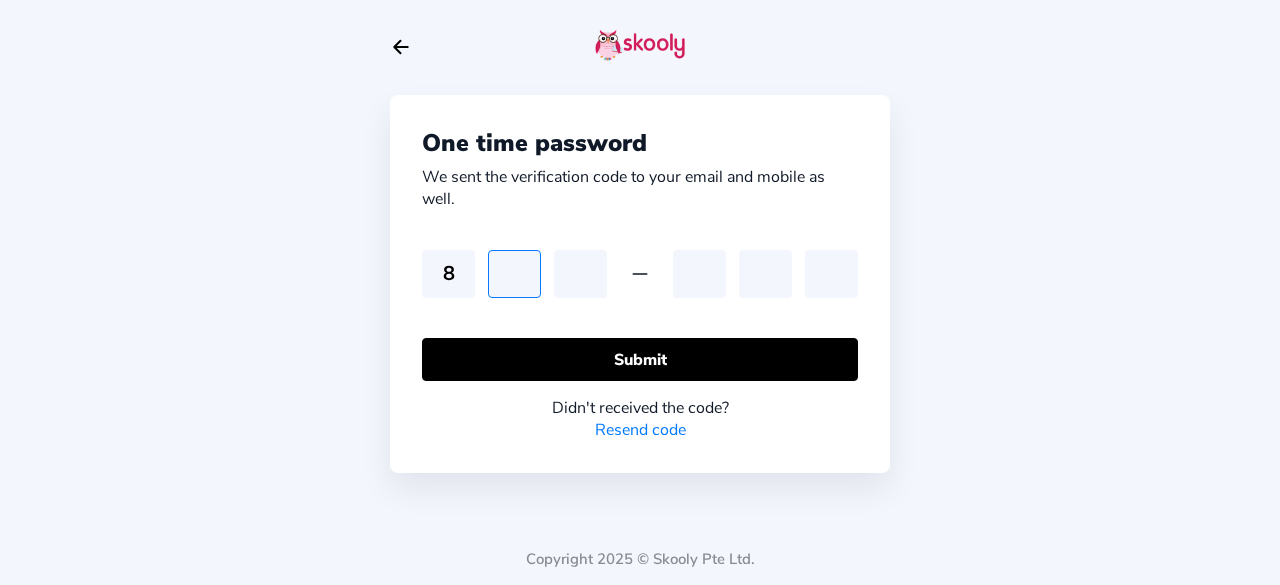 type on "9" 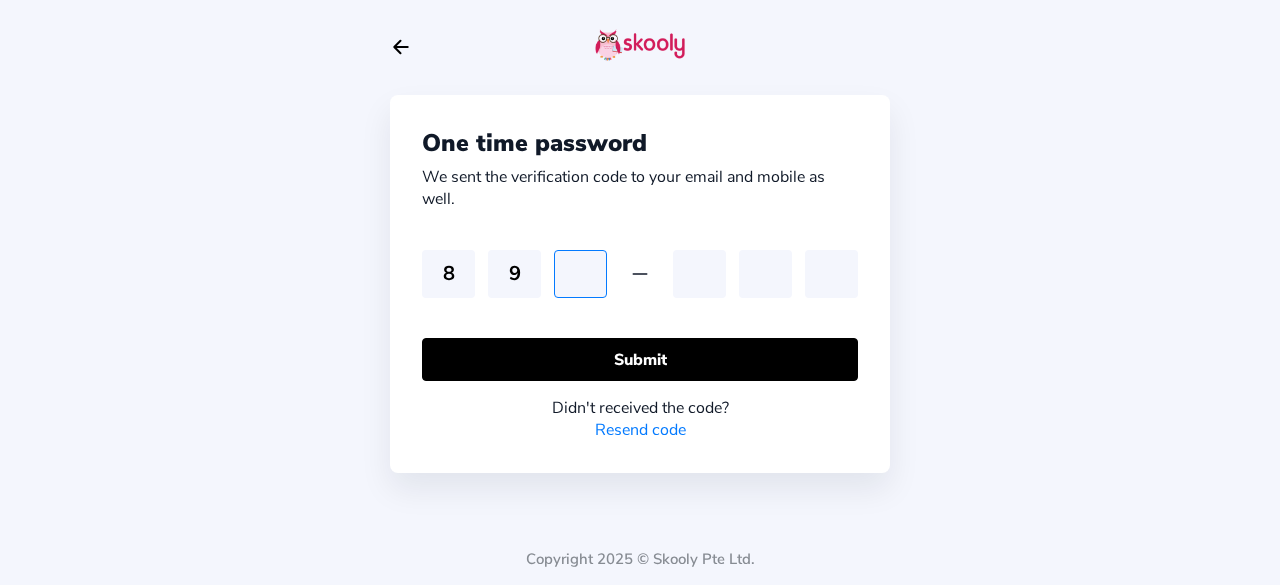 type on "2" 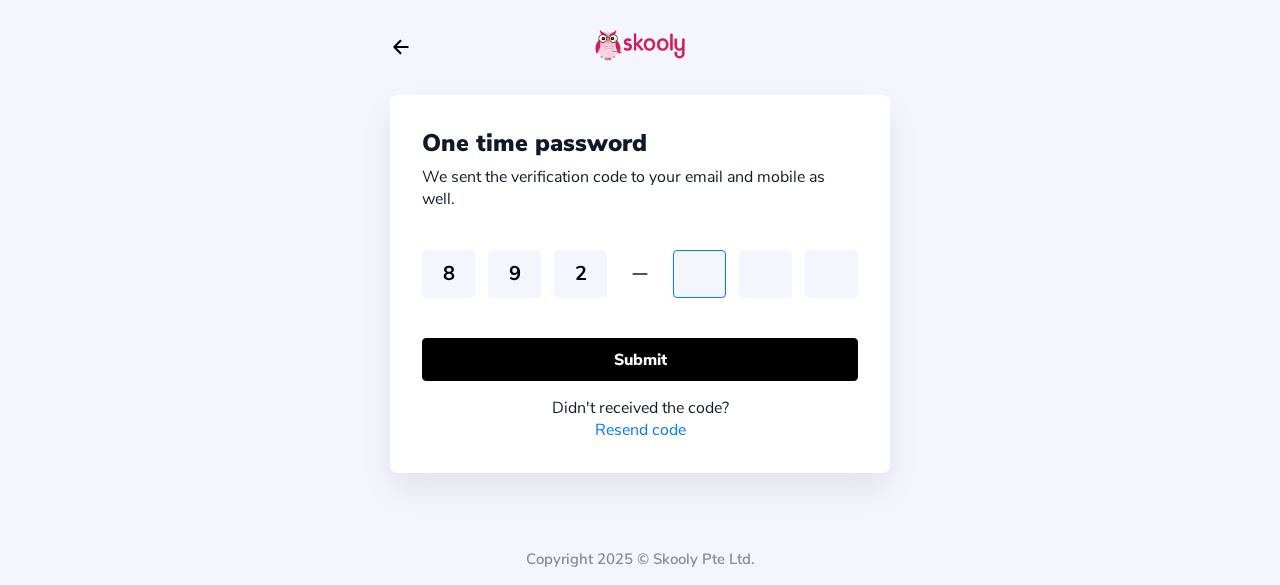 type on "8" 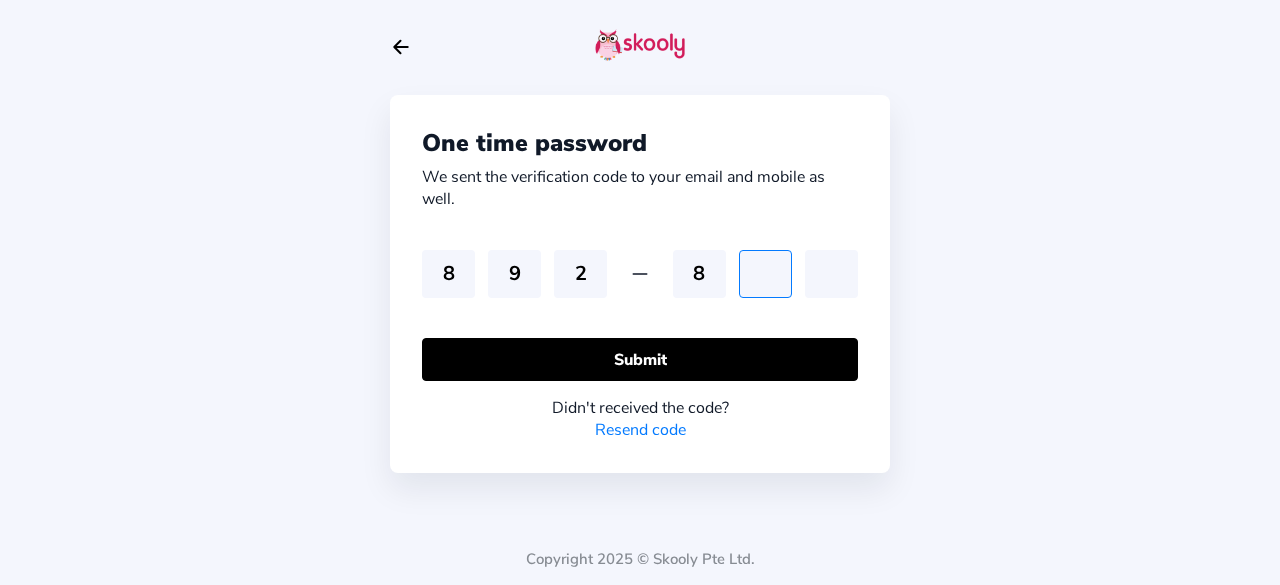 type on "7" 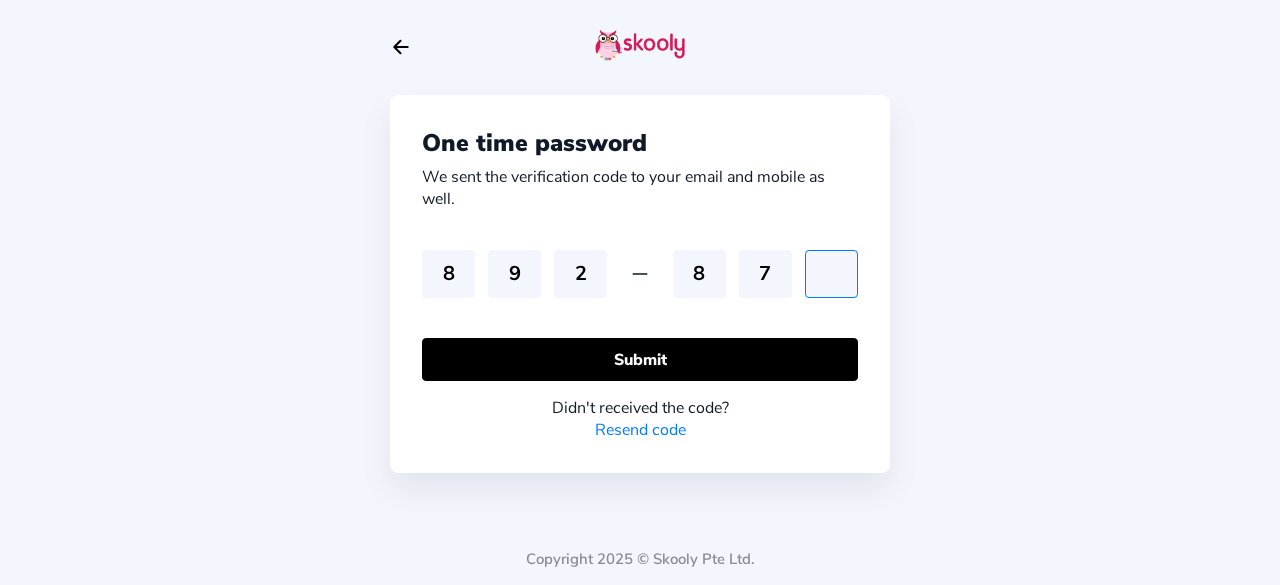 type on "6" 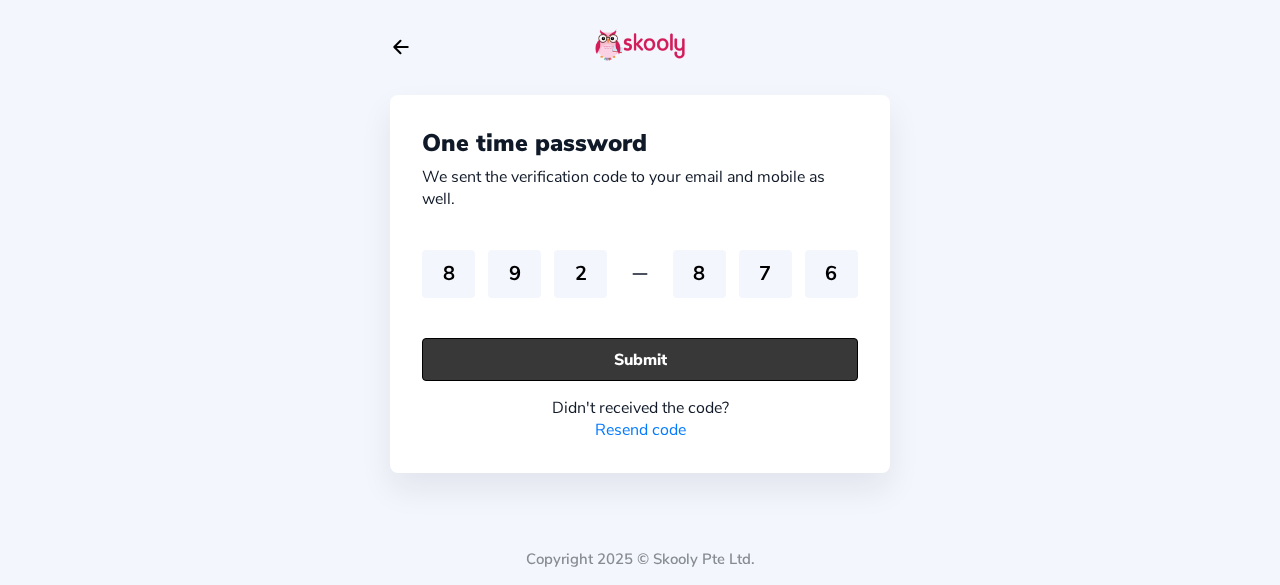 click on "Submit" 